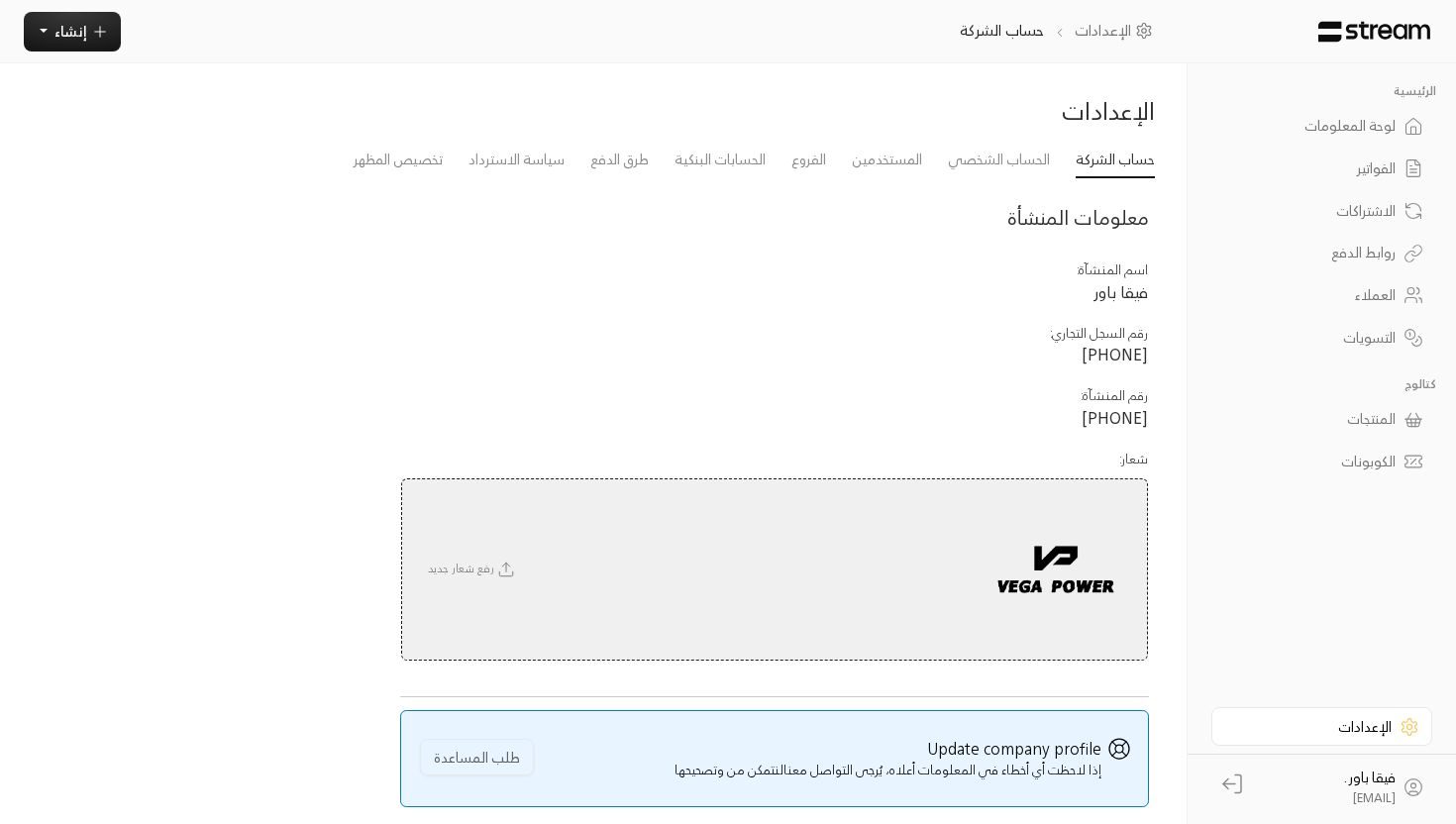 scroll, scrollTop: 0, scrollLeft: 0, axis: both 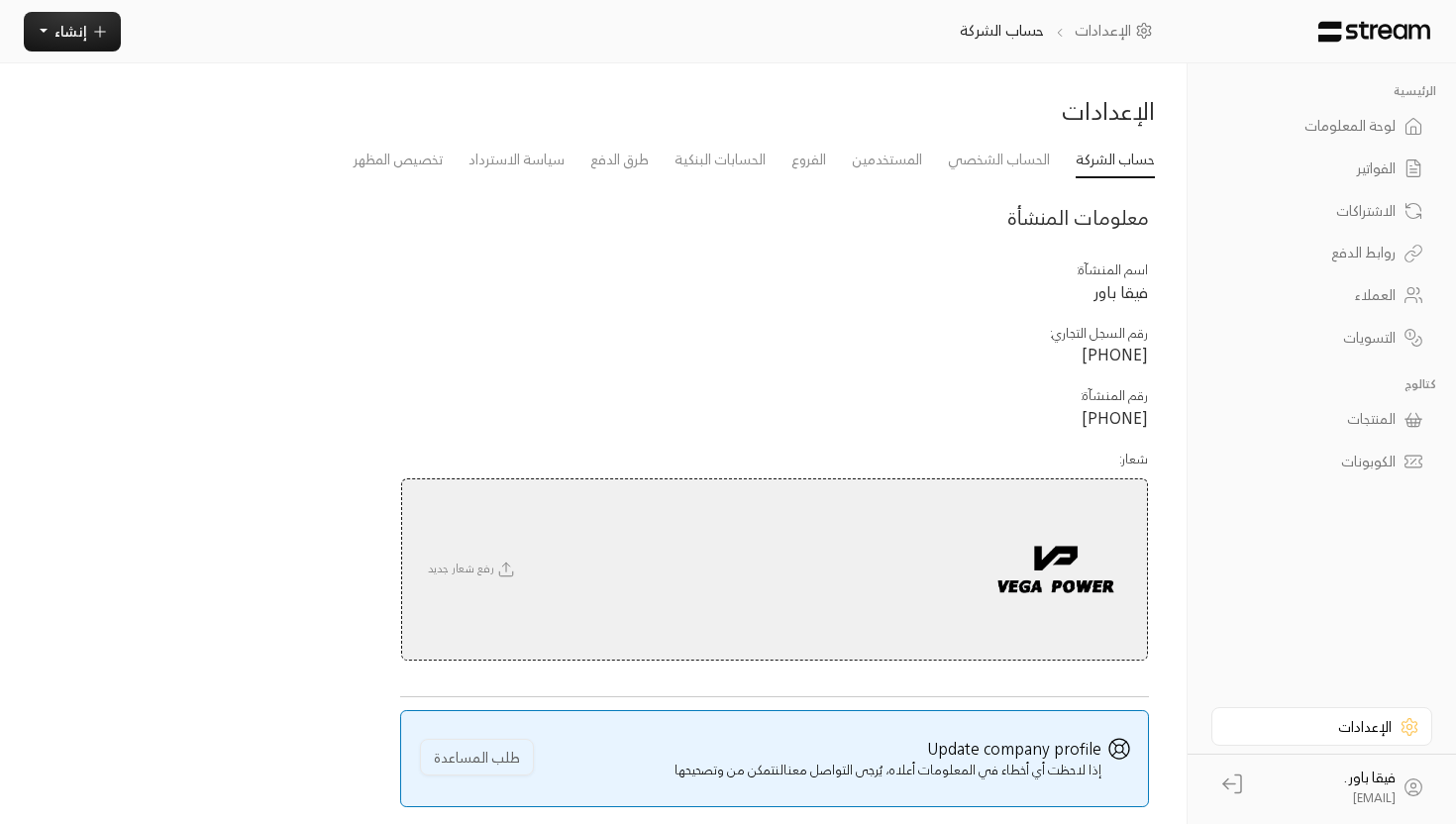 click on "المنتجات" at bounding box center (1321, 419) 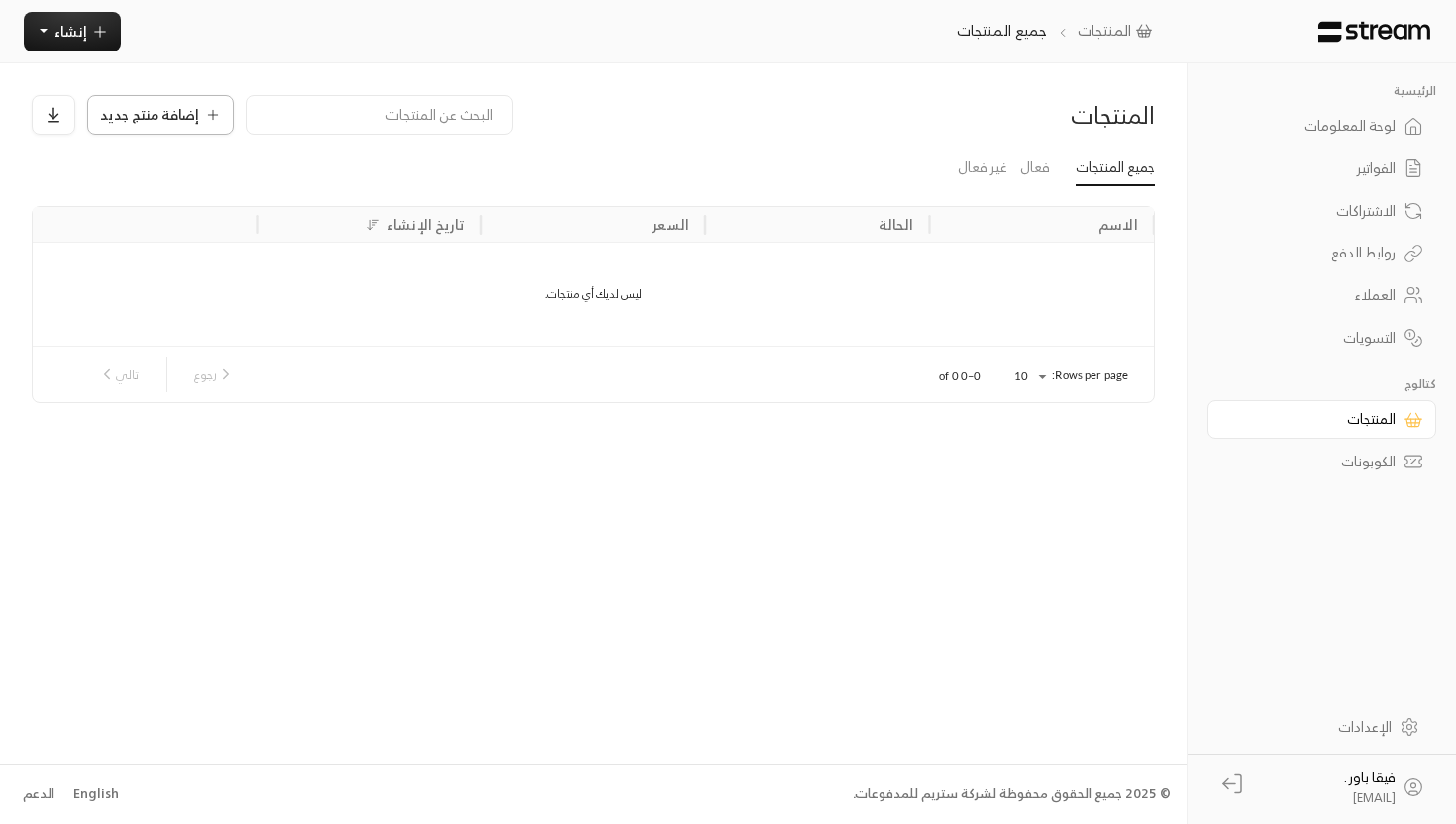 click on "إضافة منتج جديد" at bounding box center [150, 115] 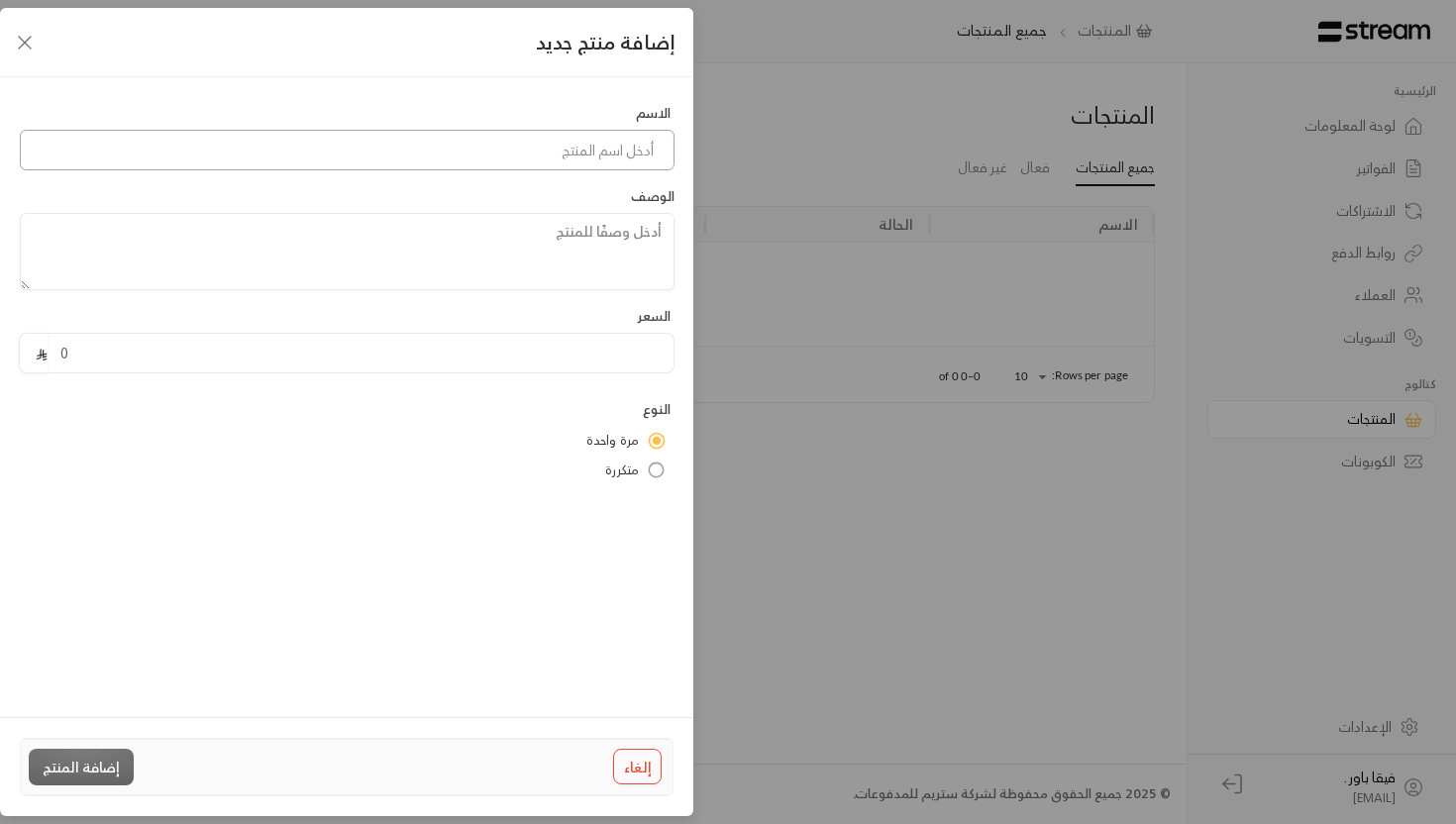 click at bounding box center (347, 150) 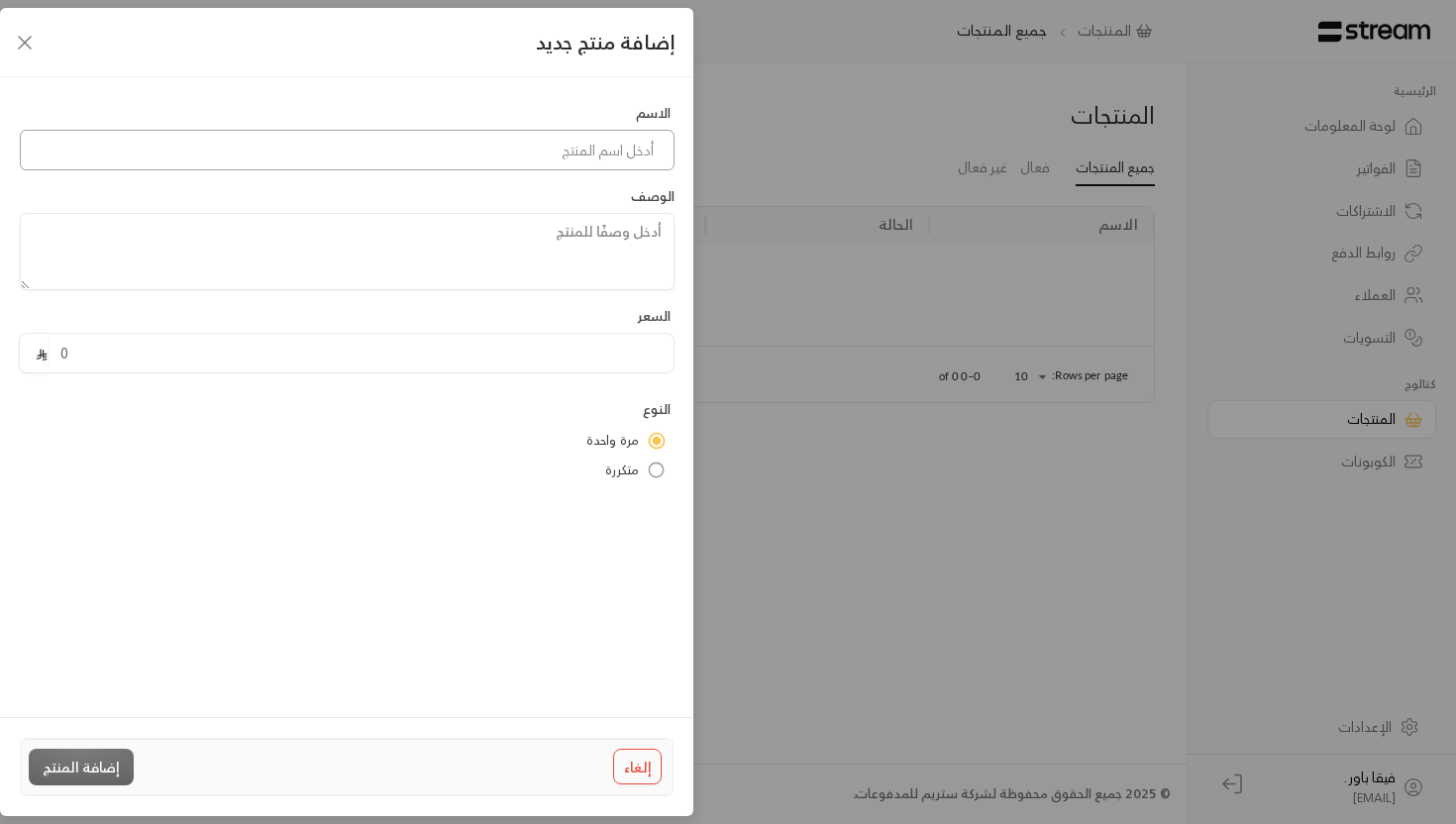 type on "h" 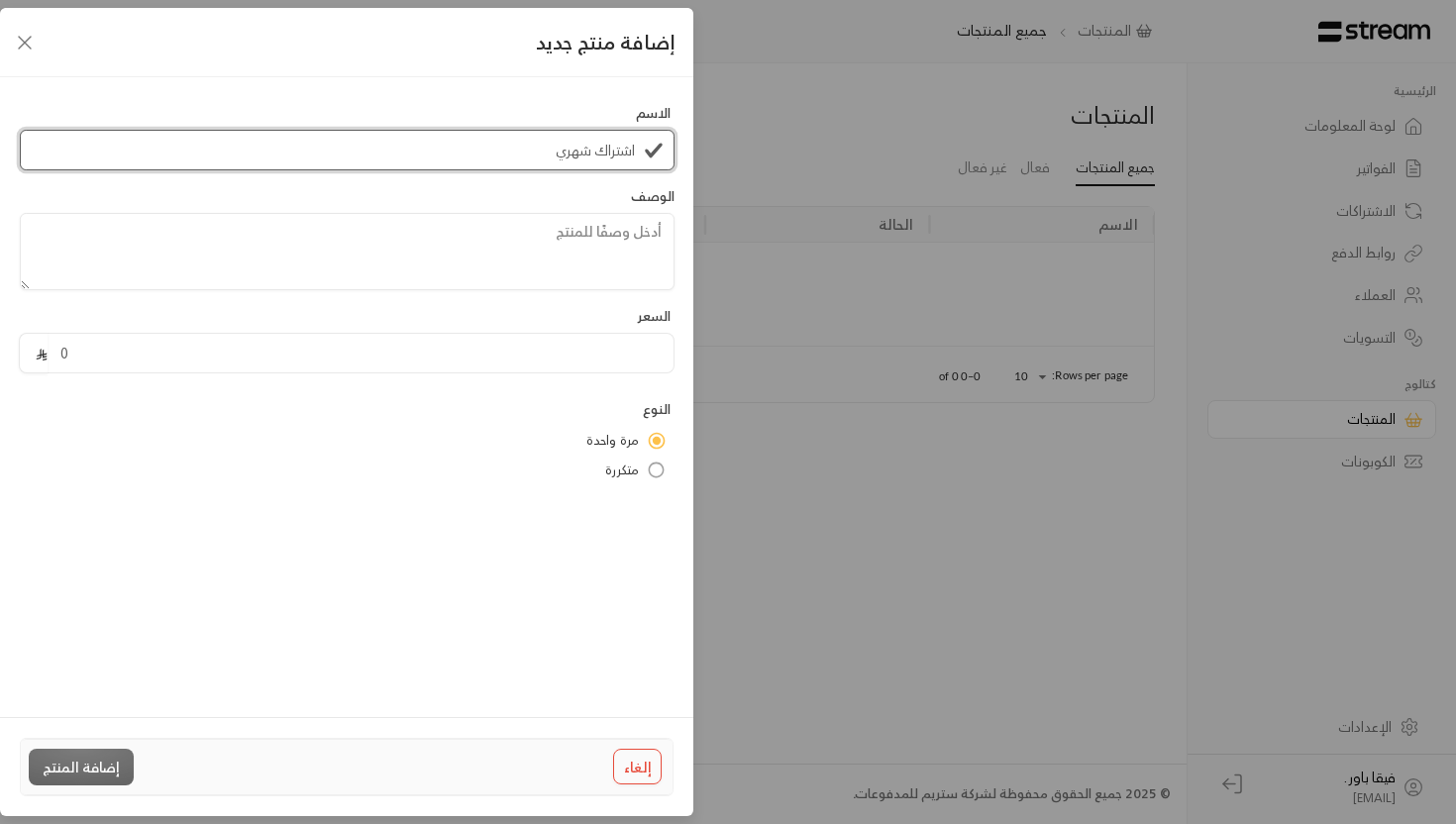 type on "اشتراك شهري" 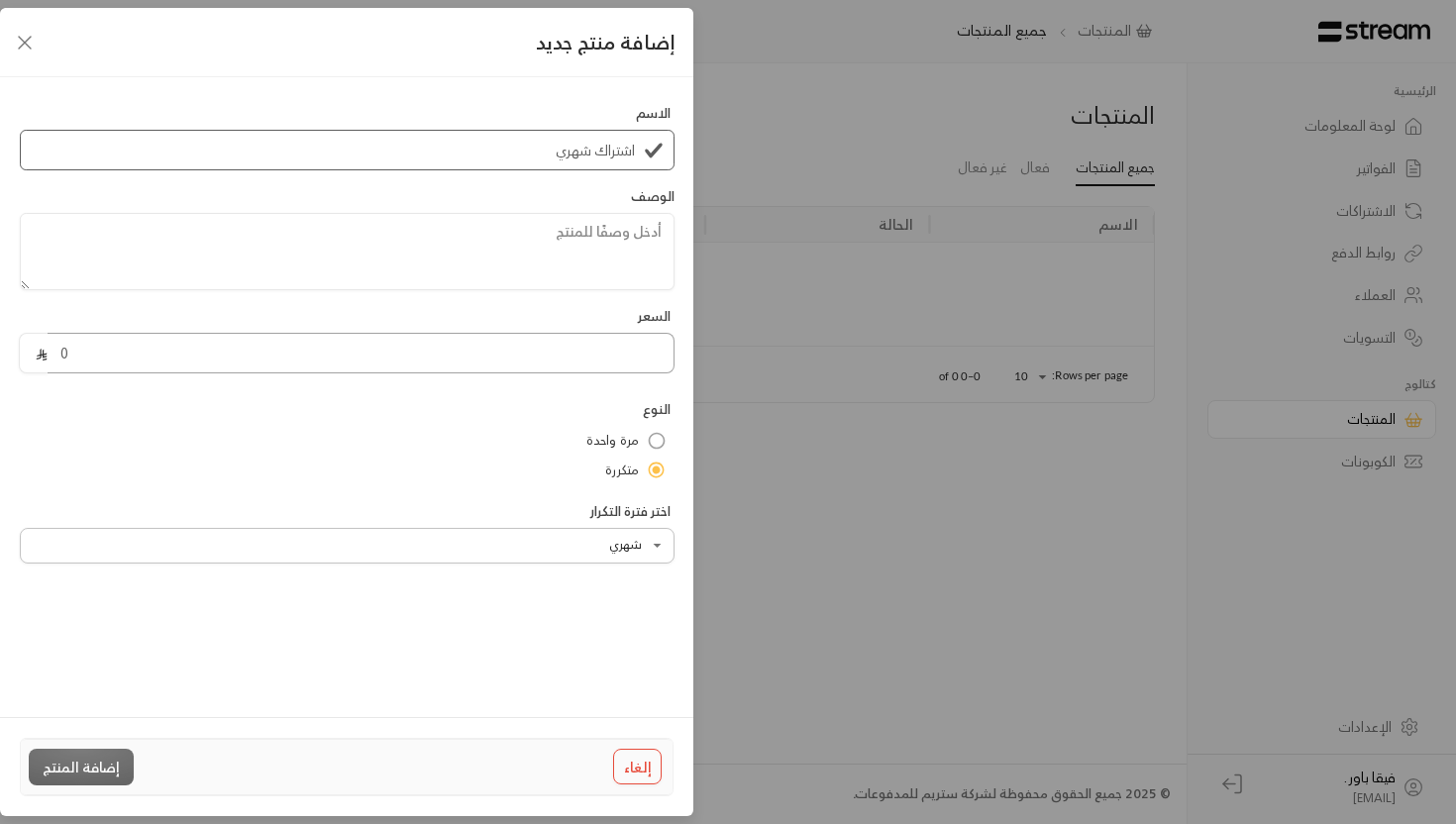 click on "0" at bounding box center (361, 353) 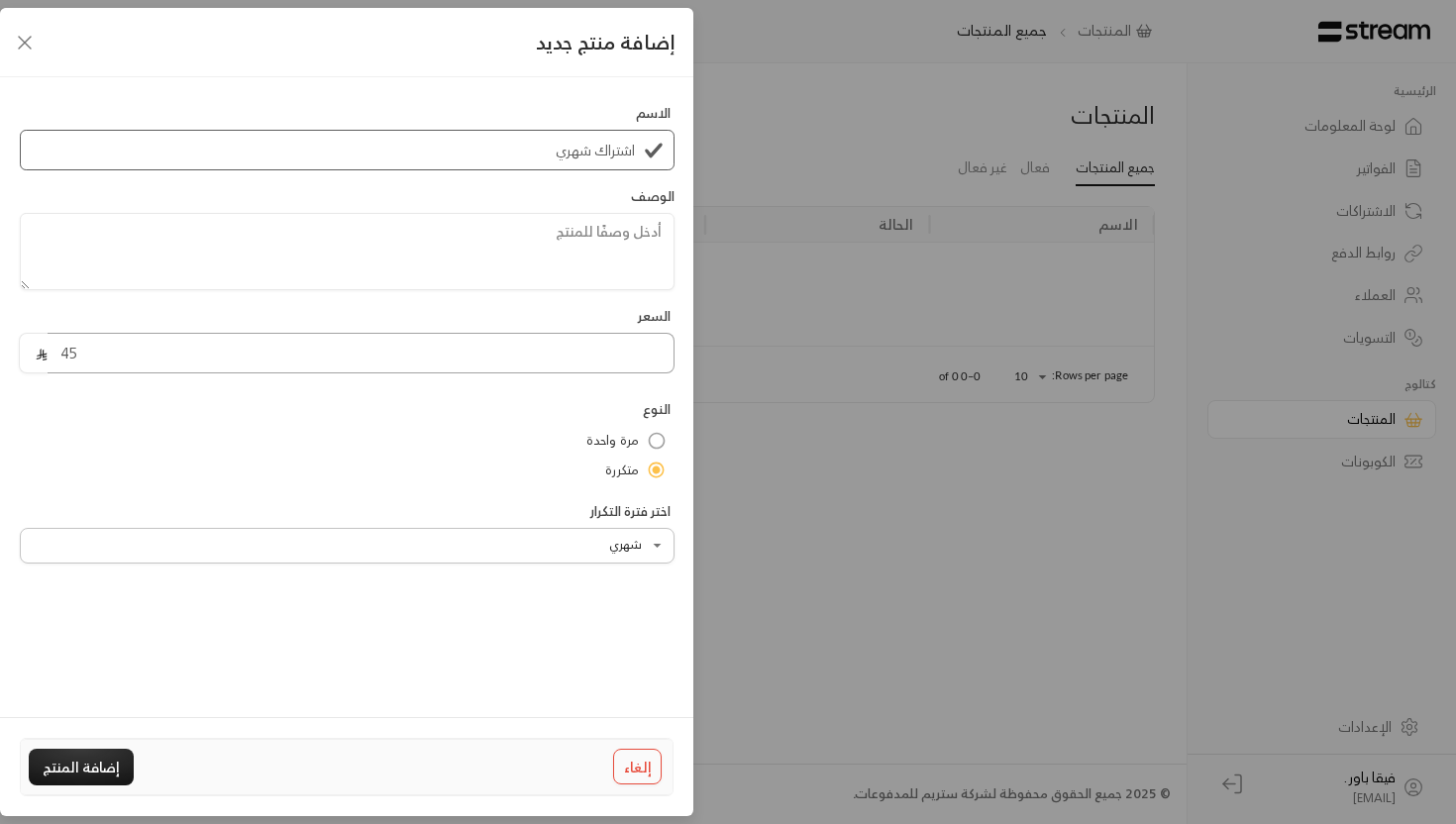 type on "45" 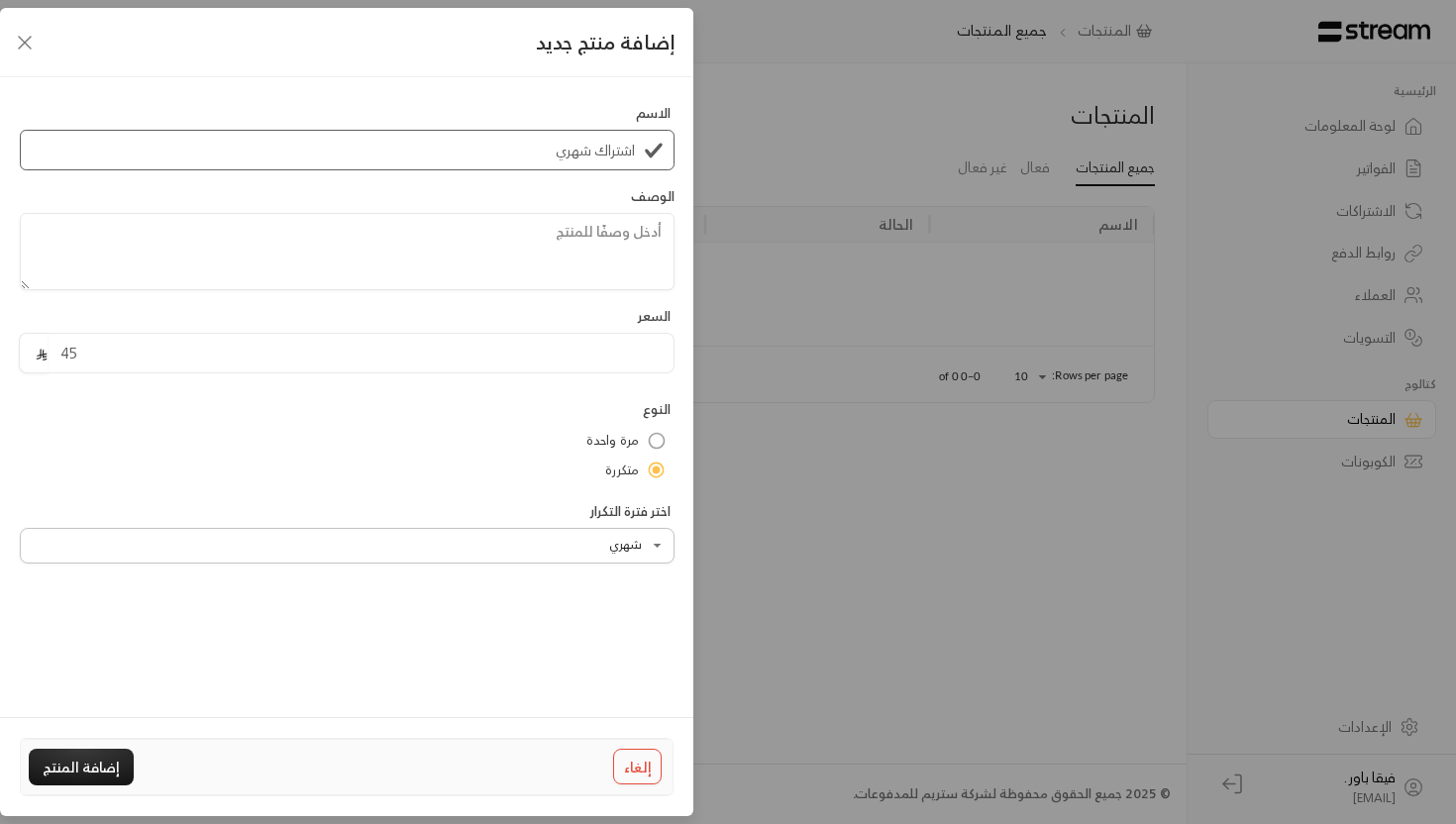 click on "الرئيسية لوحة المعلومات الفواتير الاشتراكات روابط الدفع العملاء التسويات كتالوج المنتجات الكوبونات الإعدادات   [BRAND] .     [EMAIL]   الرئيسية لوحة المعلومات الفواتير الاشتراكات روابط الدفع العملاء التسويات كتالوج المنتجات الكوبونات الإعدادات   [BRAND] .     [EMAIL]   المنتجات جميع المنتجات إنشاء   المنتجات إضافة منتج جديد جميع المنتجات فعال غير فعال الاسم الحالة السعر تاريخ الإنشاء ليس لديك أي منتجات. Rows per page: 10 ** 0–0 of 0 رجوع تالي © 2025 جميع الحقوق محفوظة لشركة [BRAND]. English   الدعم
45" at bounding box center (728, 412) 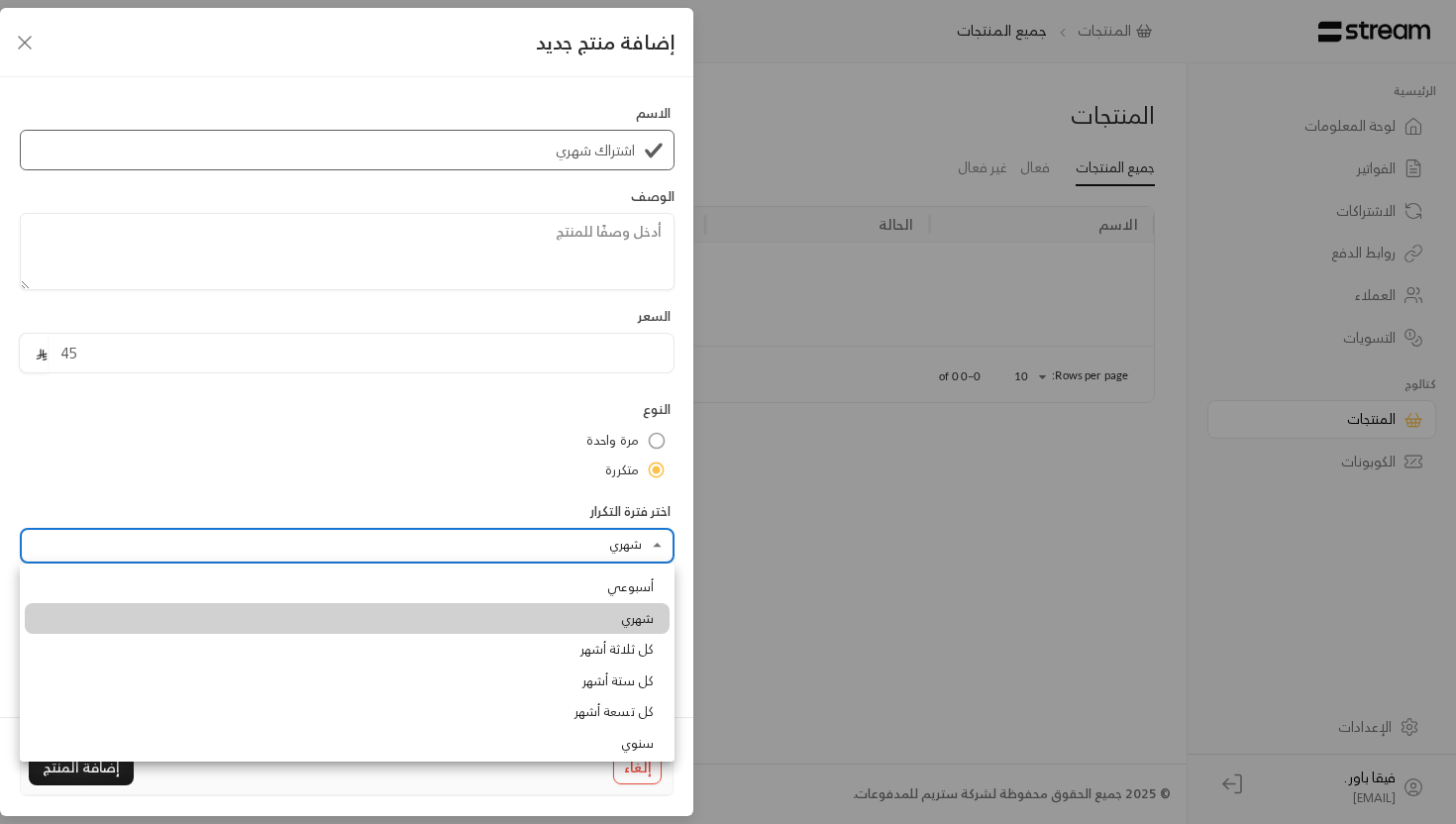 click at bounding box center (728, 412) 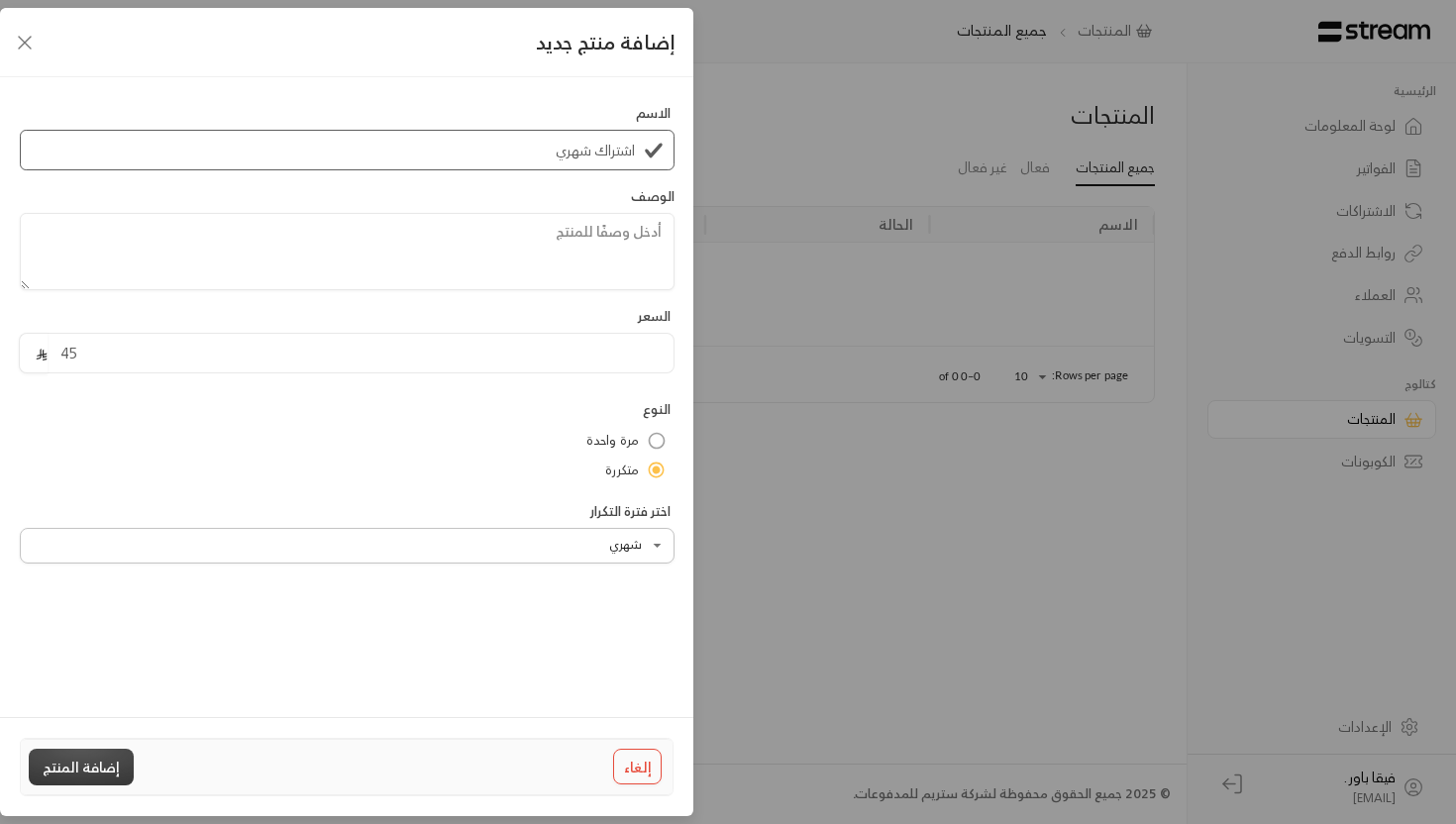 click on "إضافة المنتج" at bounding box center (81, 767) 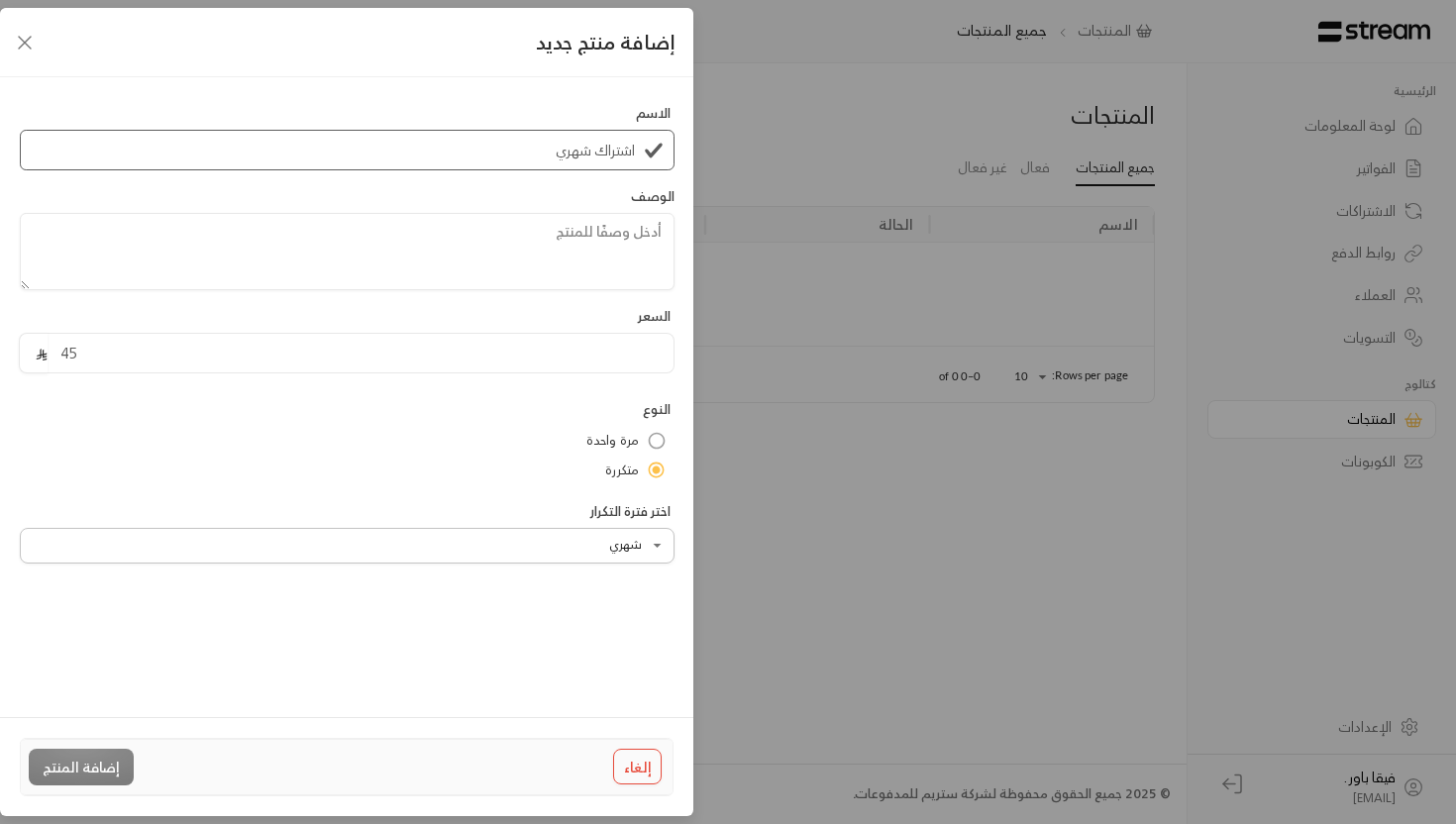 type 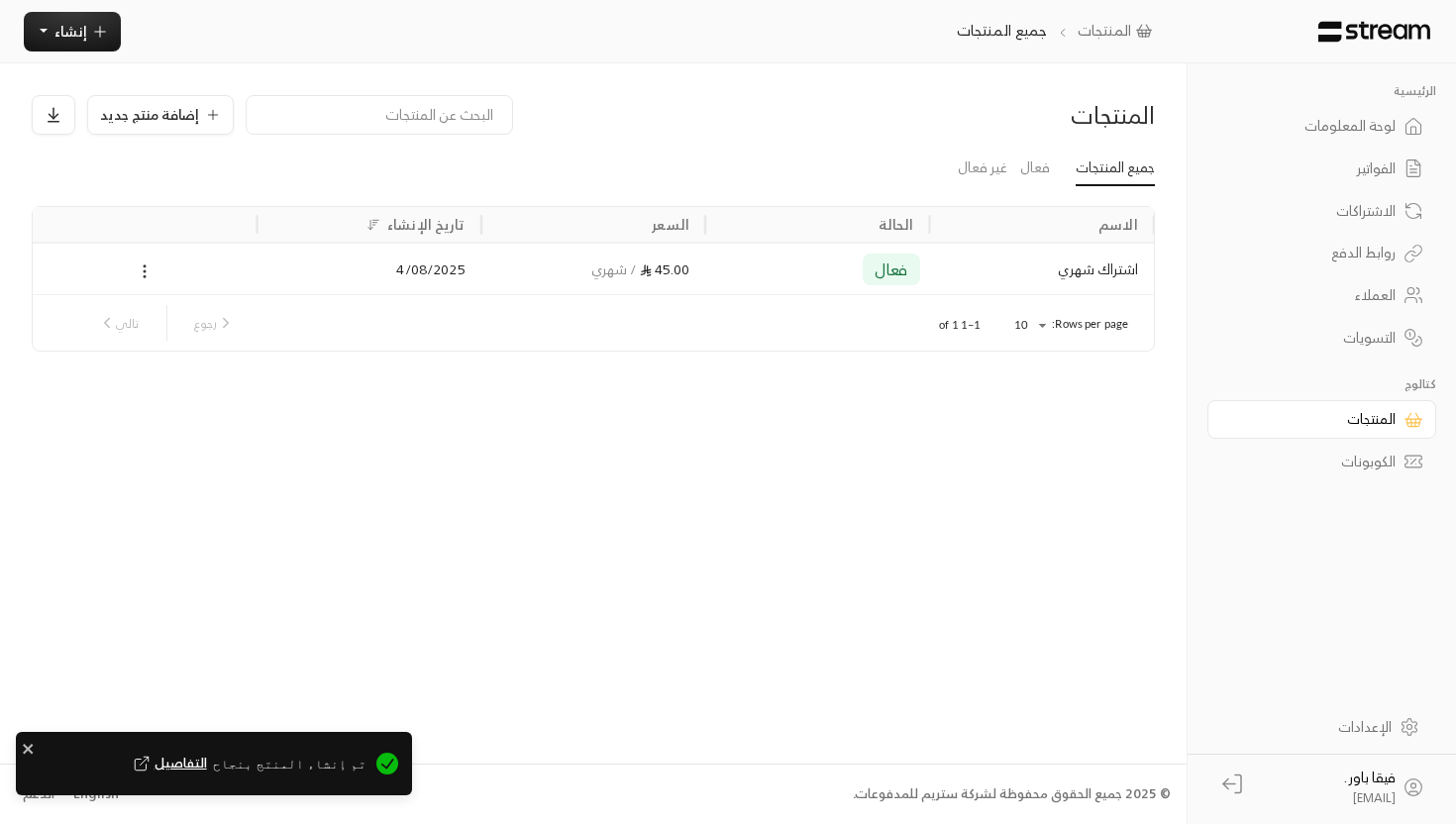 click 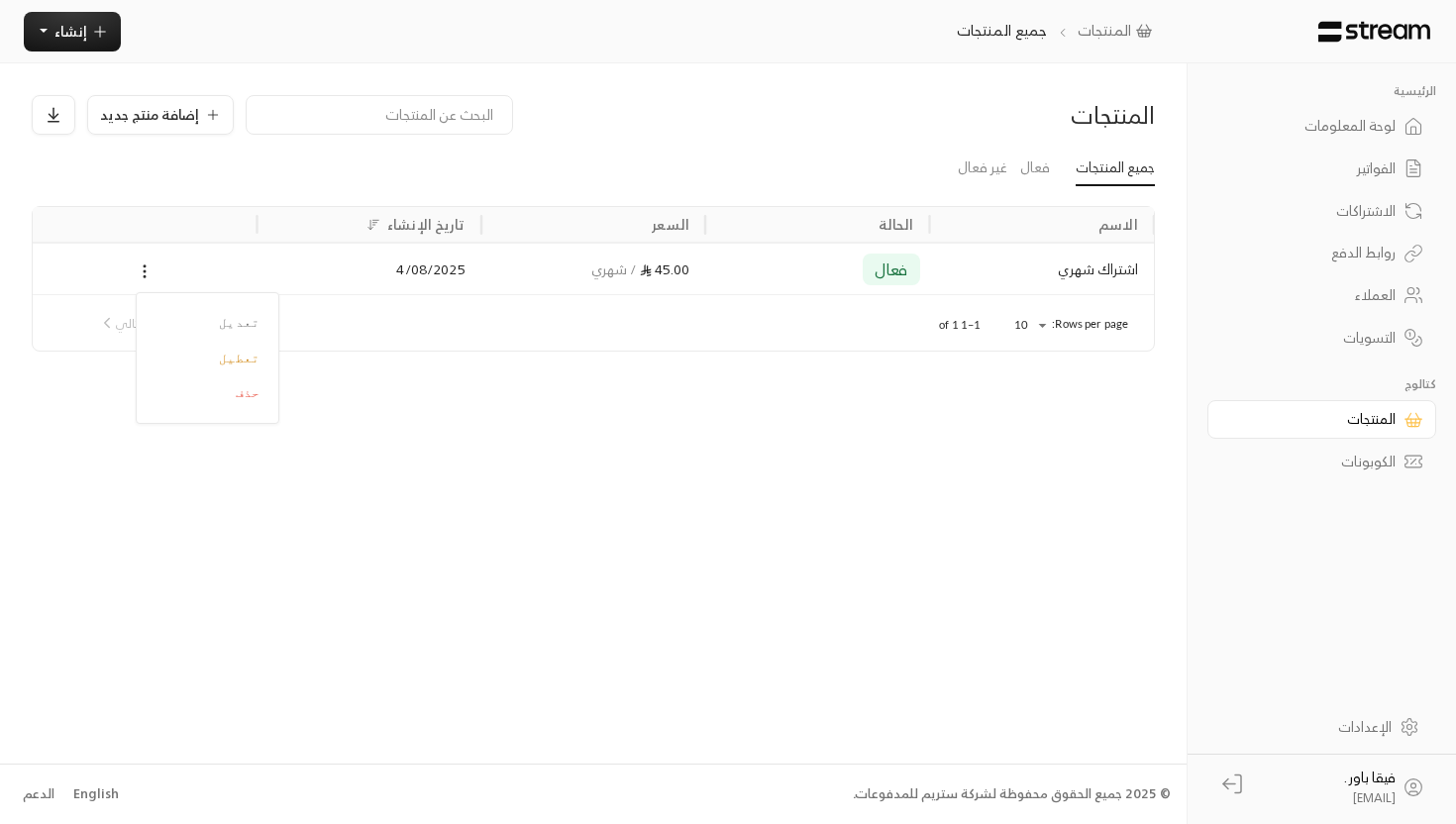 click at bounding box center [728, 412] 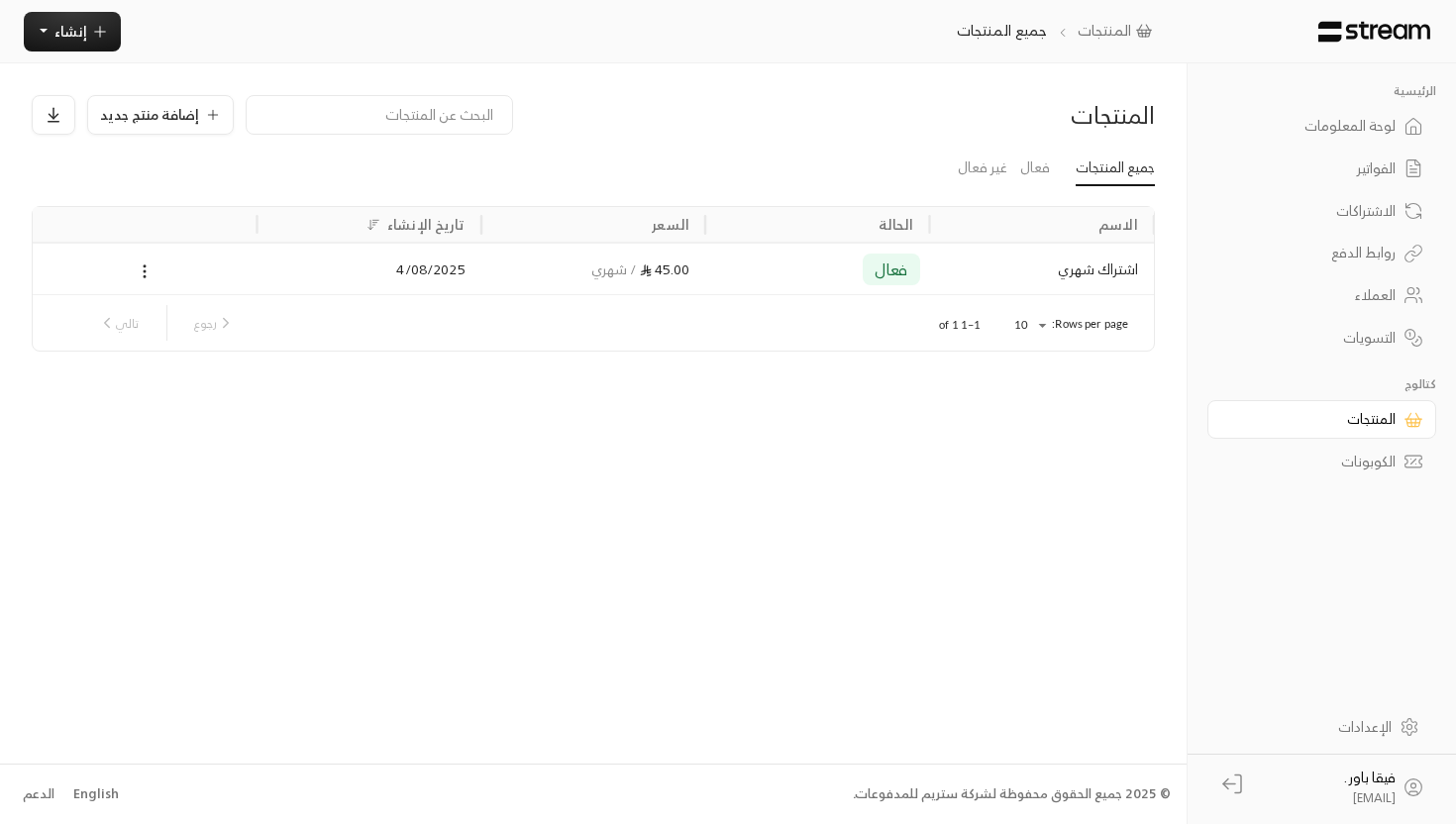 click on "45.00     / شهري" at bounding box center [593, 268] 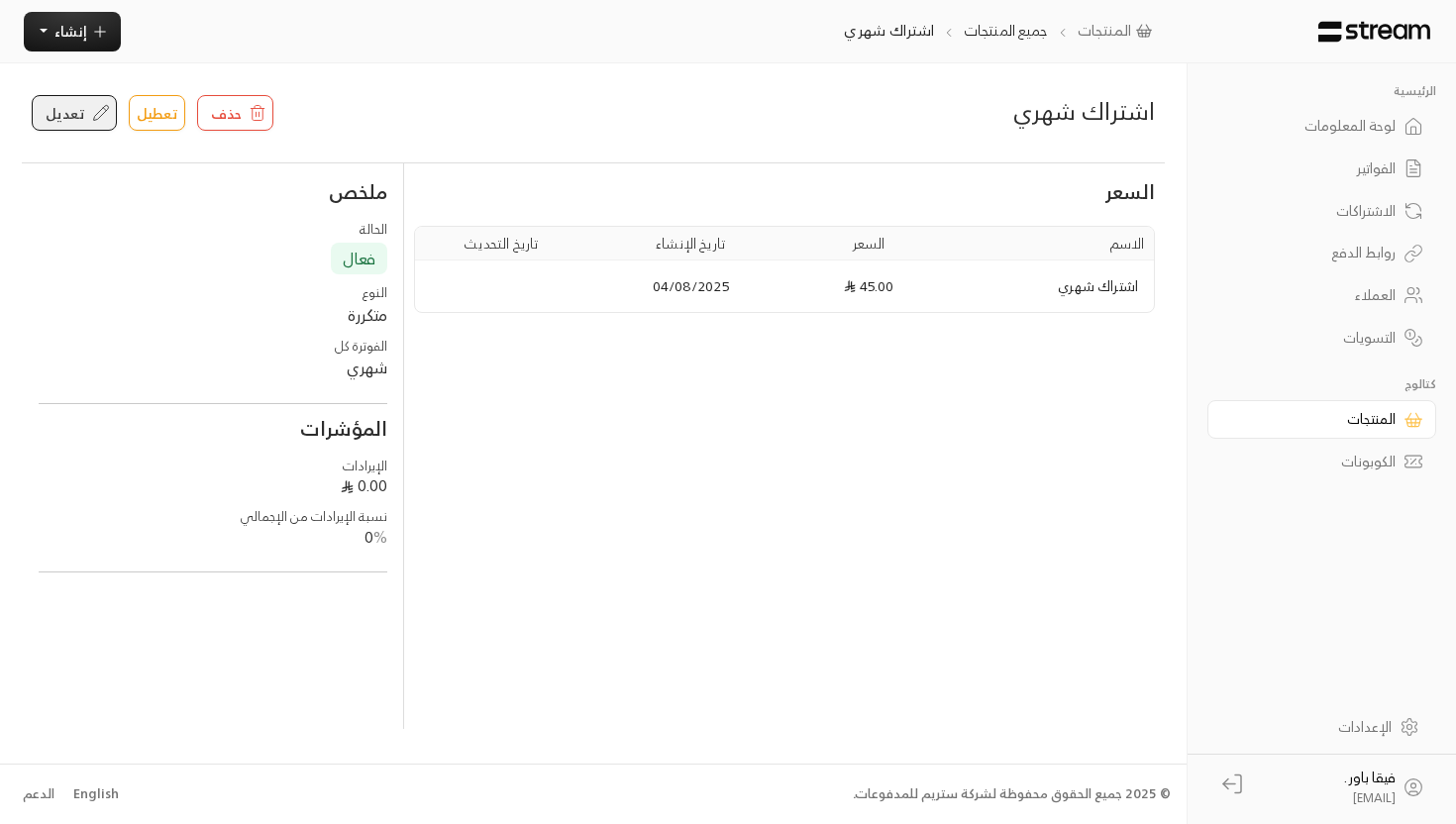 click 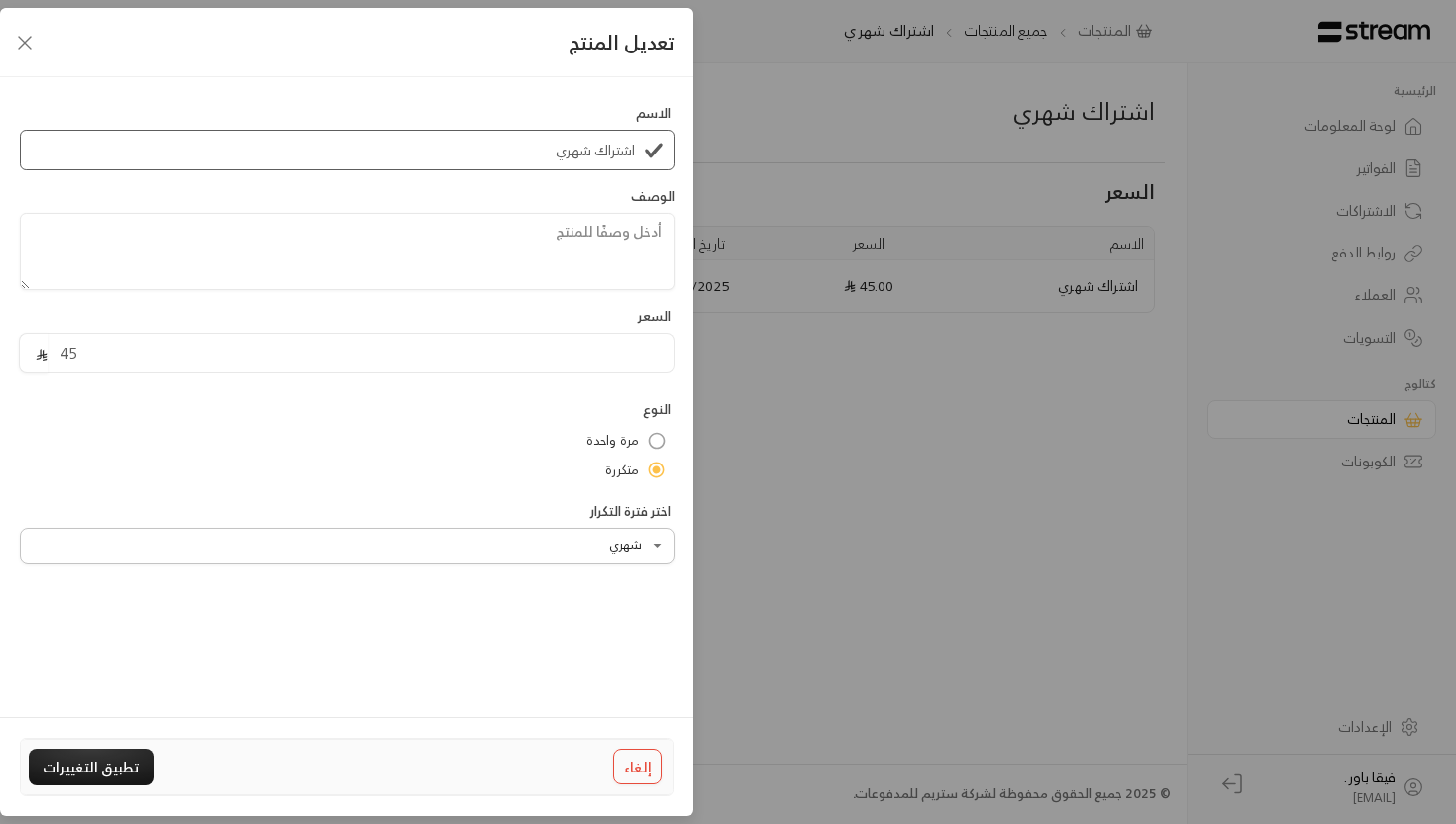 click on "تعديل المنتج الاسم اشتراك شهري الوصف السعر 45 النوع مرة واحدة متكررة اختر فترة التكرار شهري ****** ​ إلغاء تطبيق التغييرات" at bounding box center (728, 412) 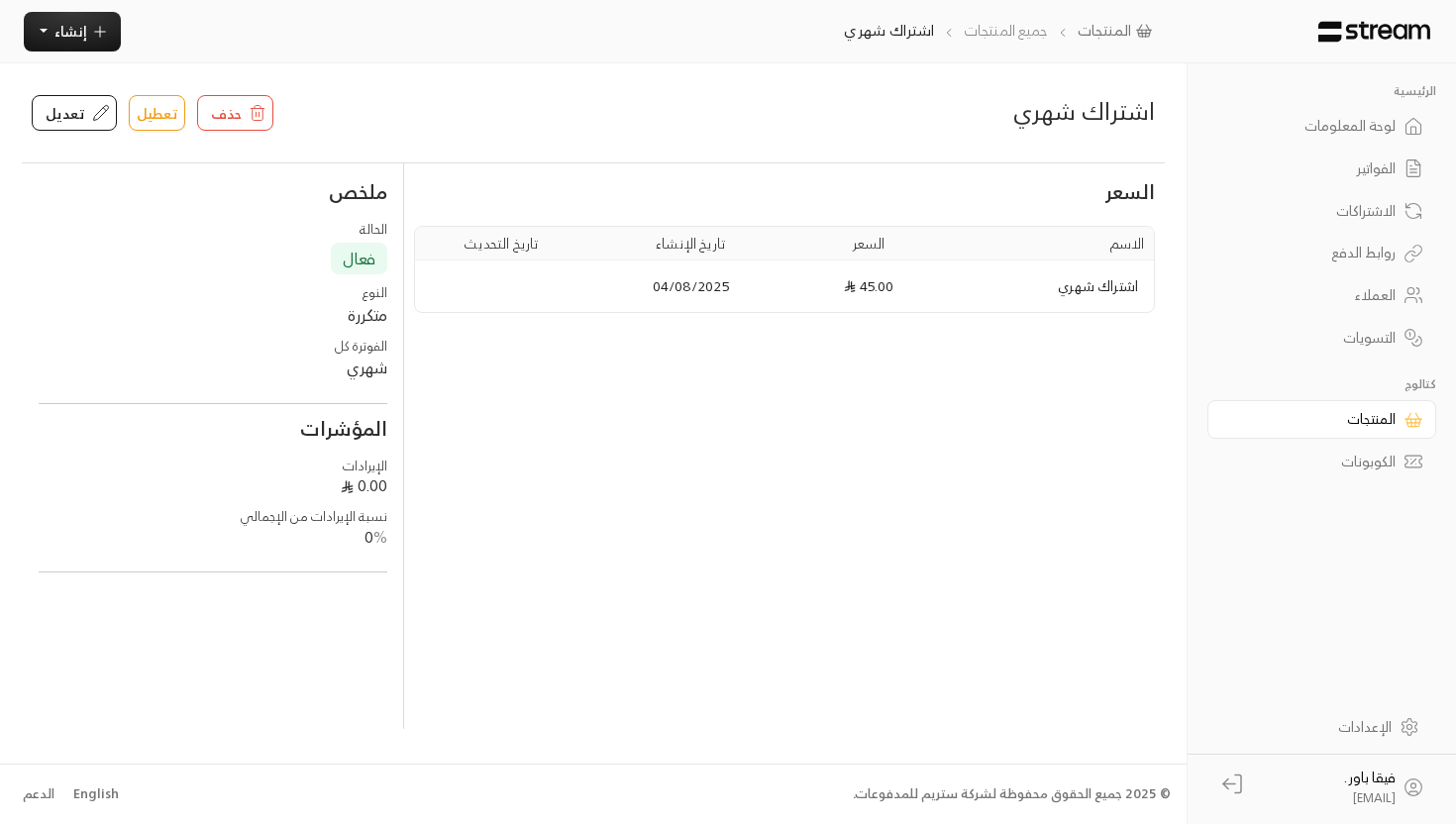 click on "جميع المنتجات" at bounding box center (1005, 30) 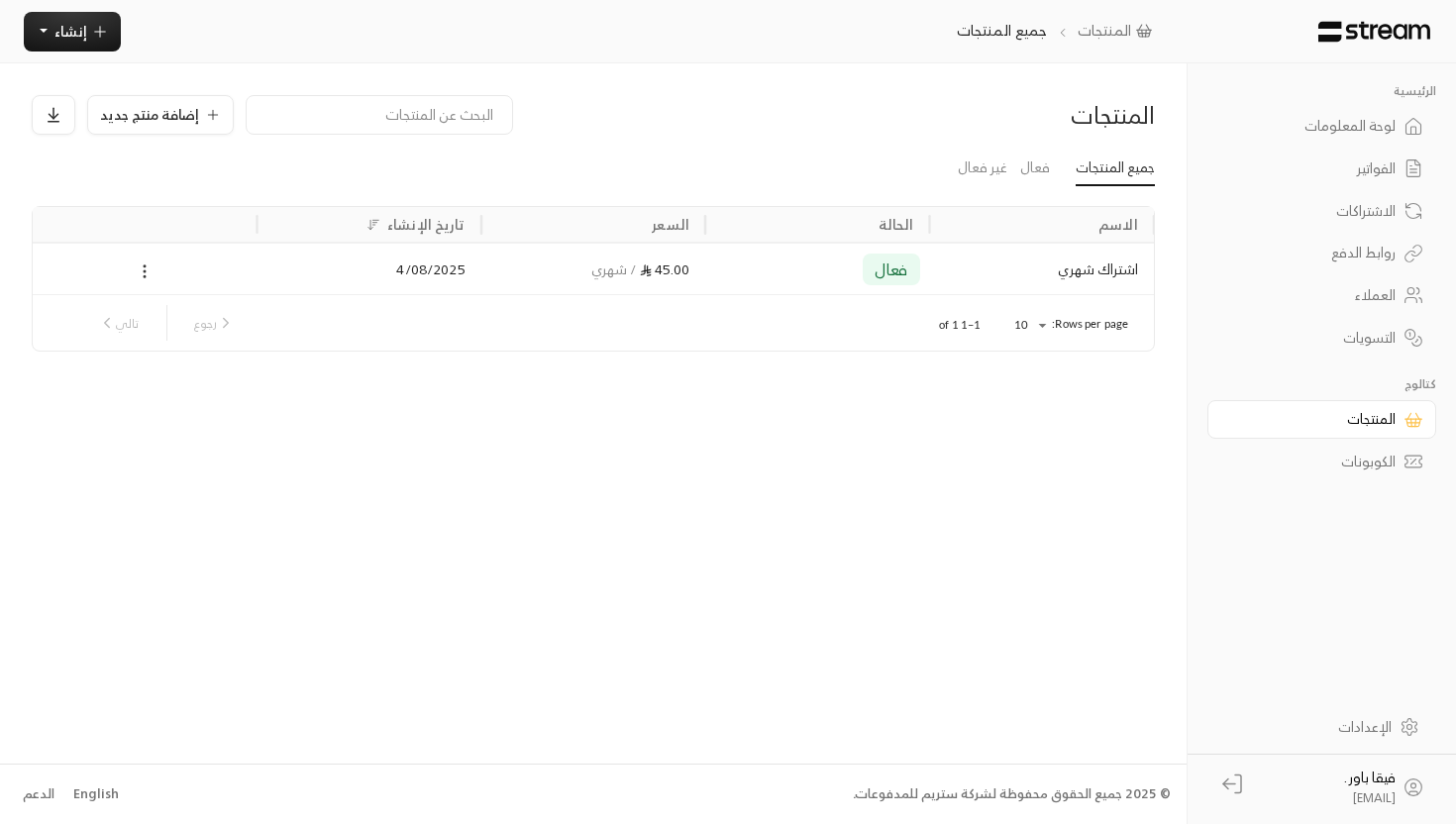 click 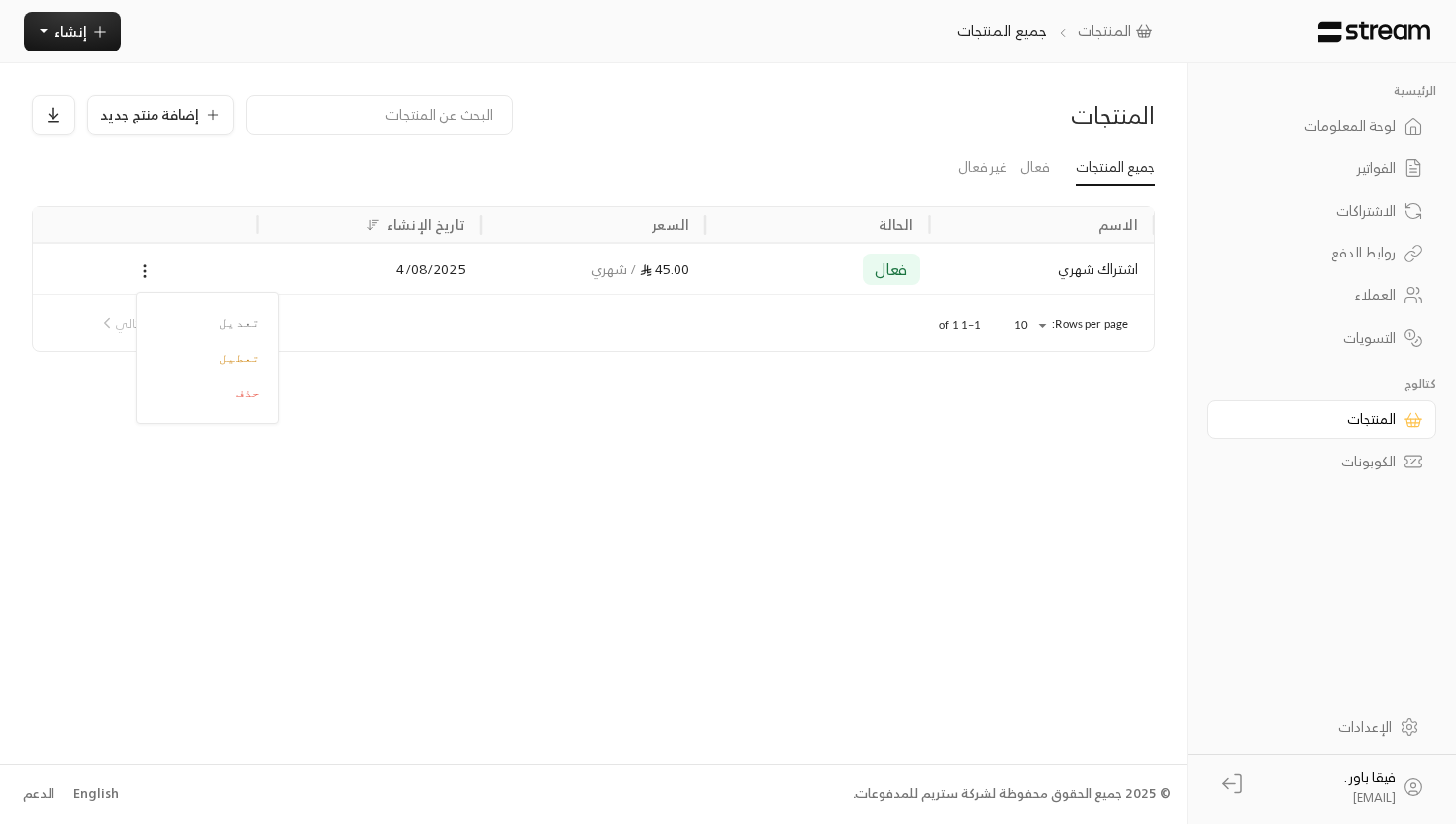 click at bounding box center (728, 412) 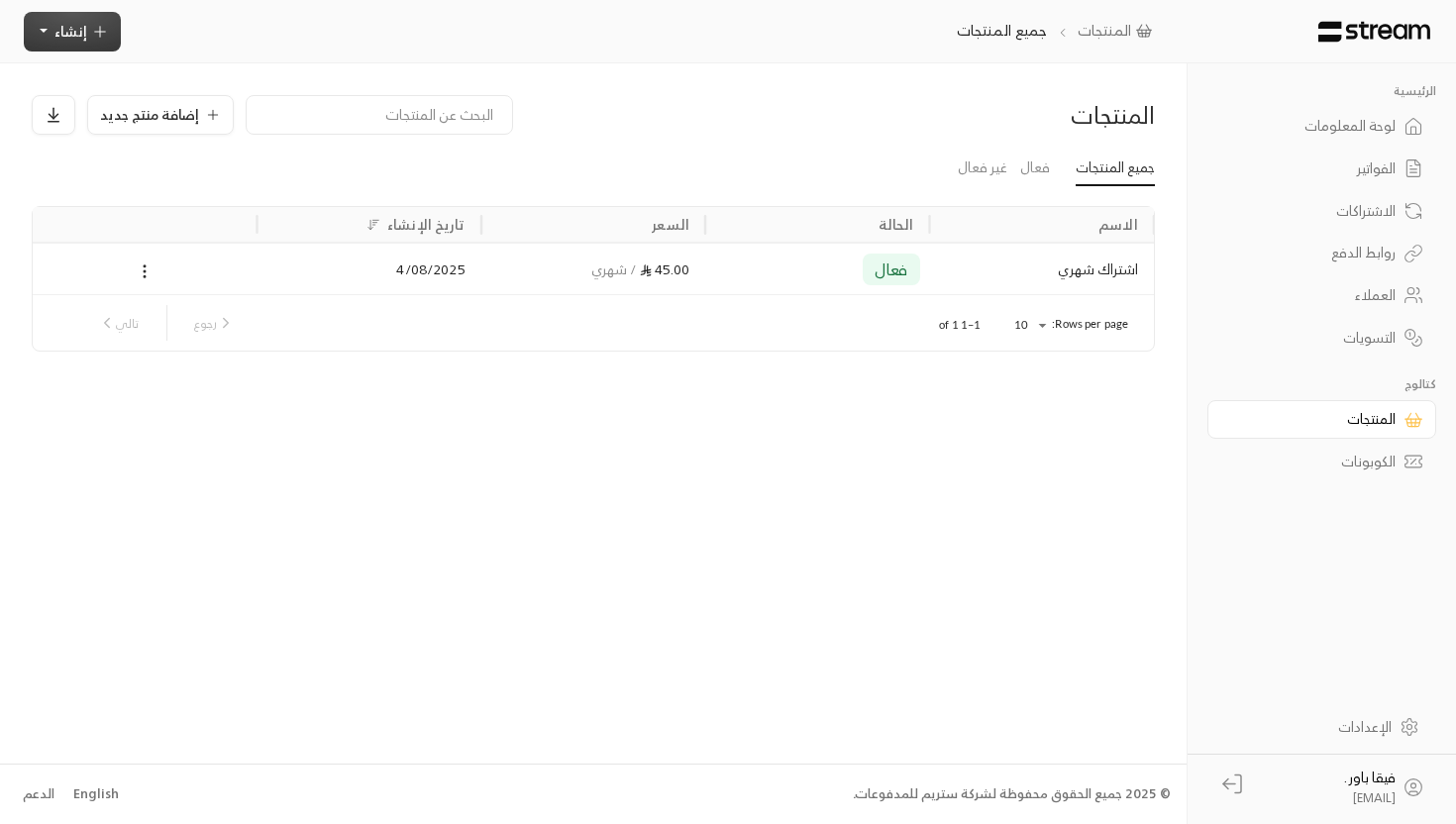 click on "إنشاء" at bounding box center (72, 32) 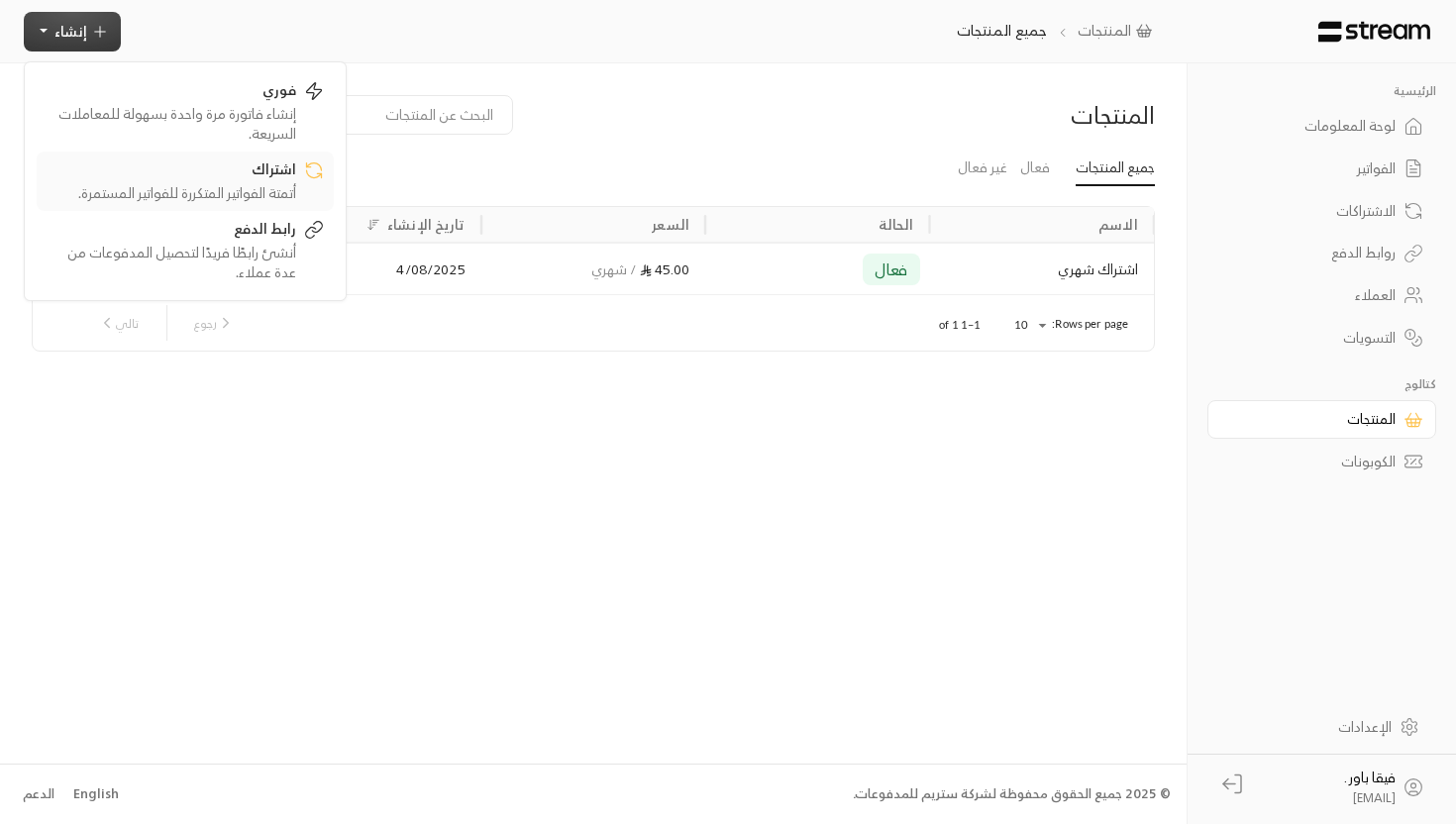 click on "اشتراك" at bounding box center [171, 171] 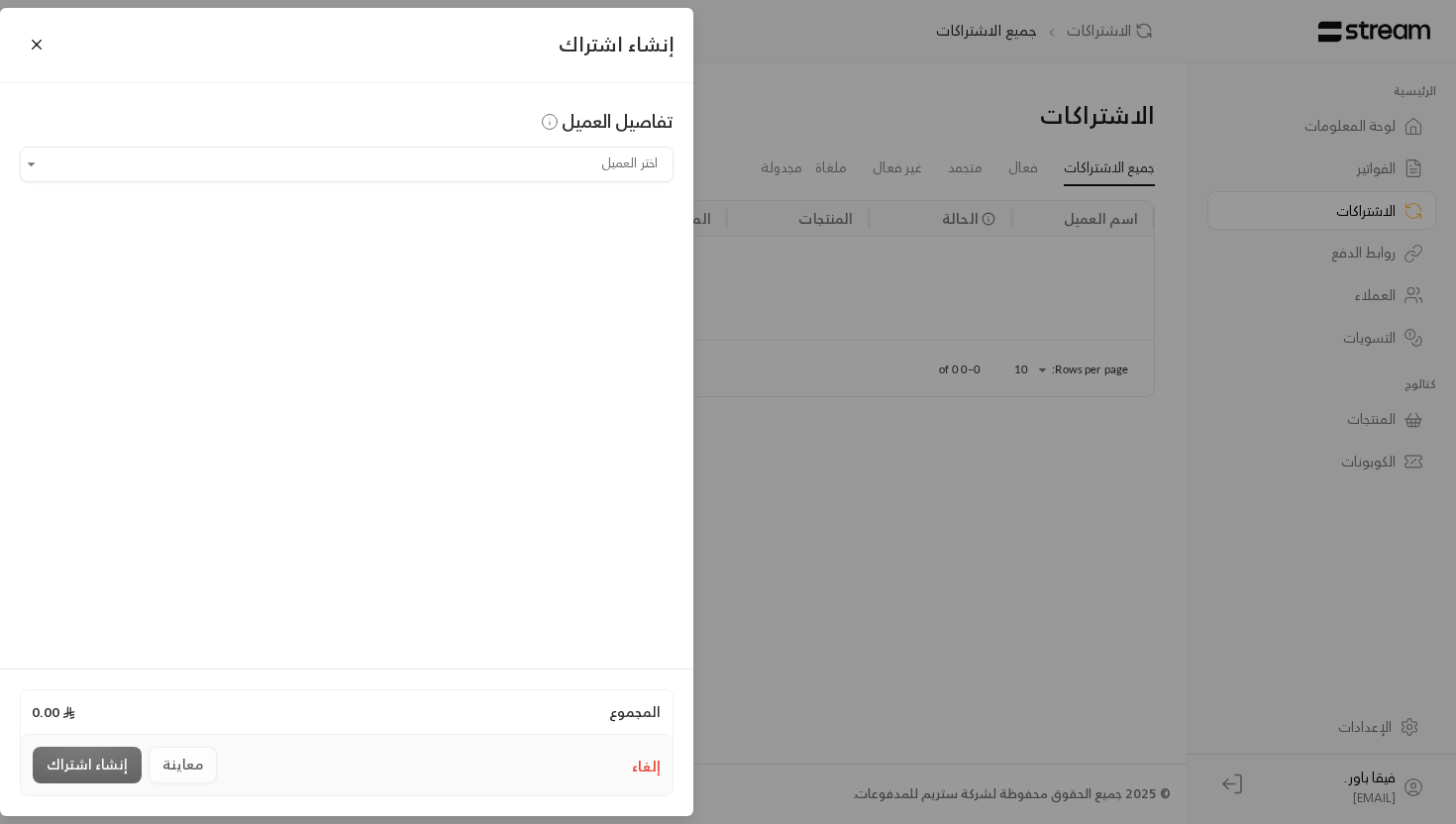 click on "اختر العميل" at bounding box center (347, 163) 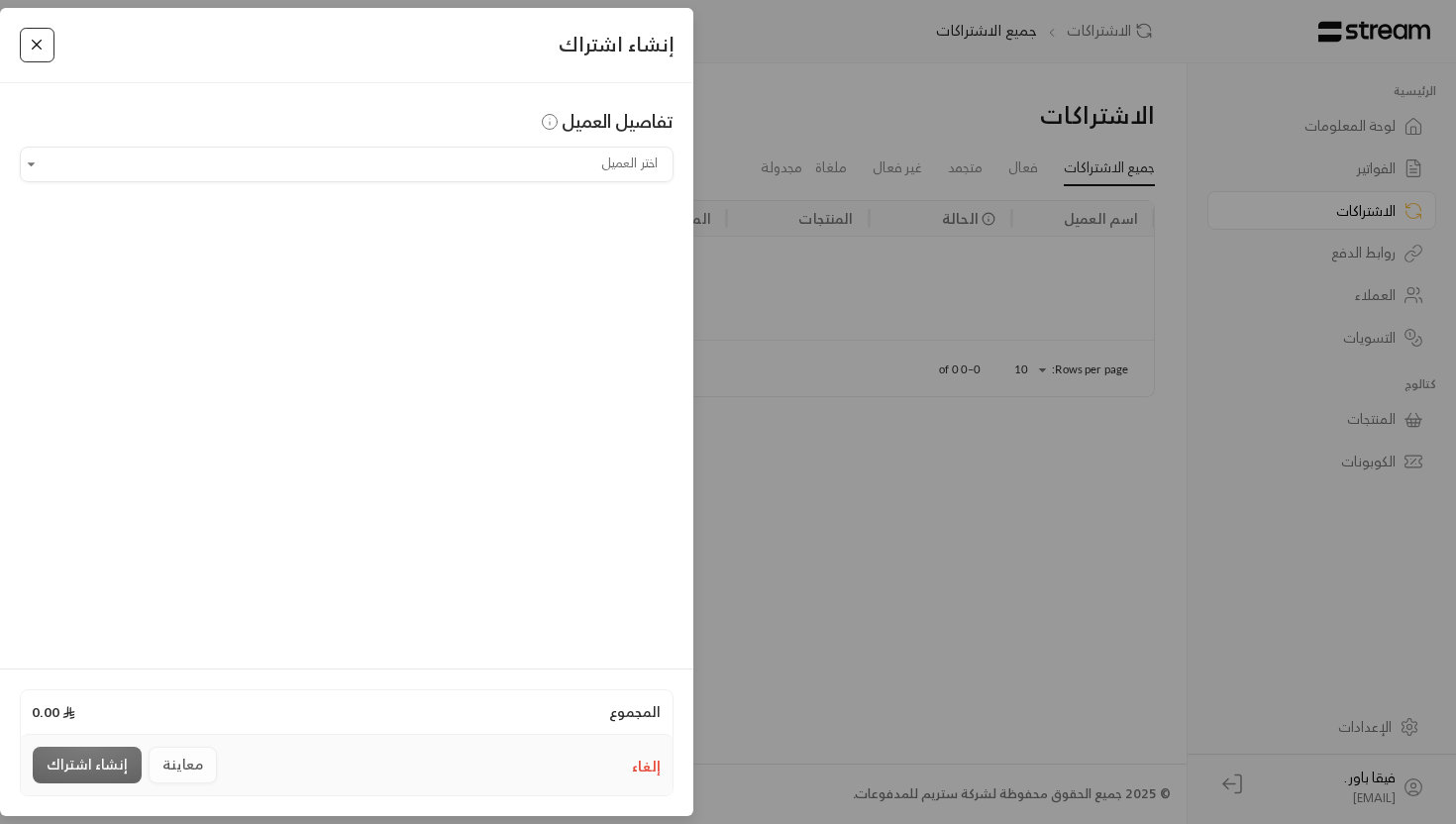 click at bounding box center (37, 45) 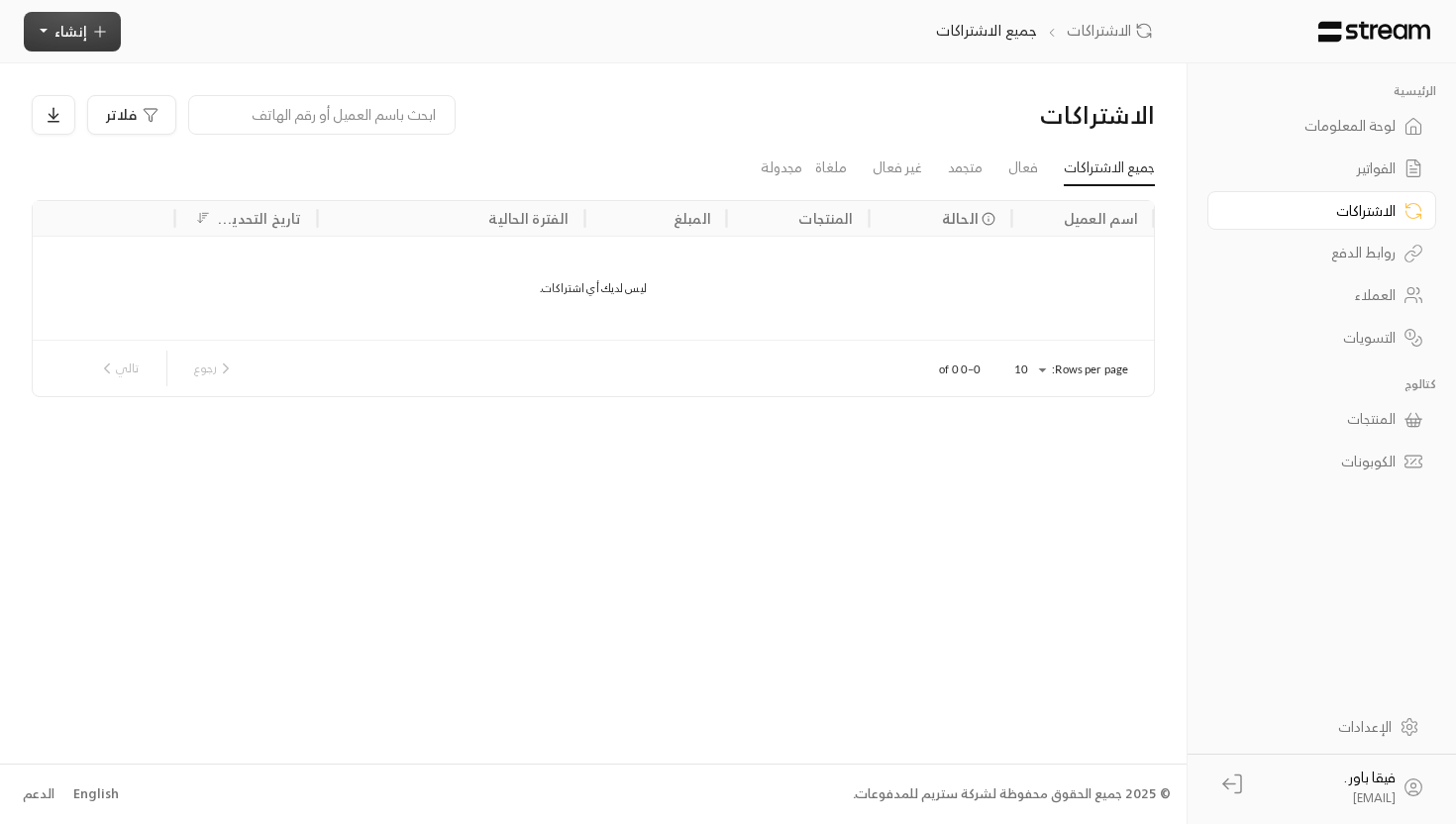 click on "إنشاء" at bounding box center (70, 31) 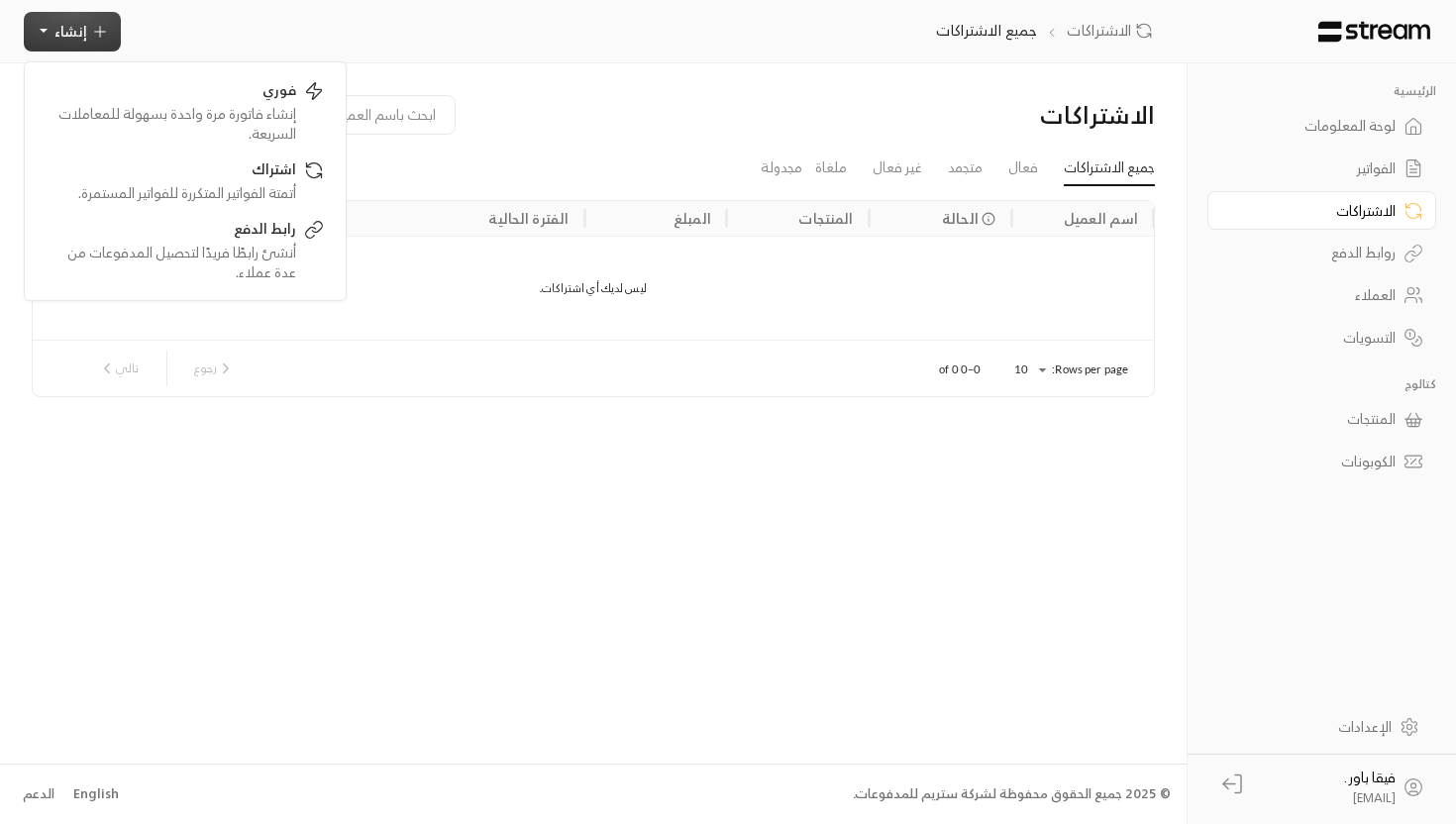 click on "جميع الاشتراكات فعال متجمد غير فعال ملغاة مجدولة" at bounding box center [593, 167] 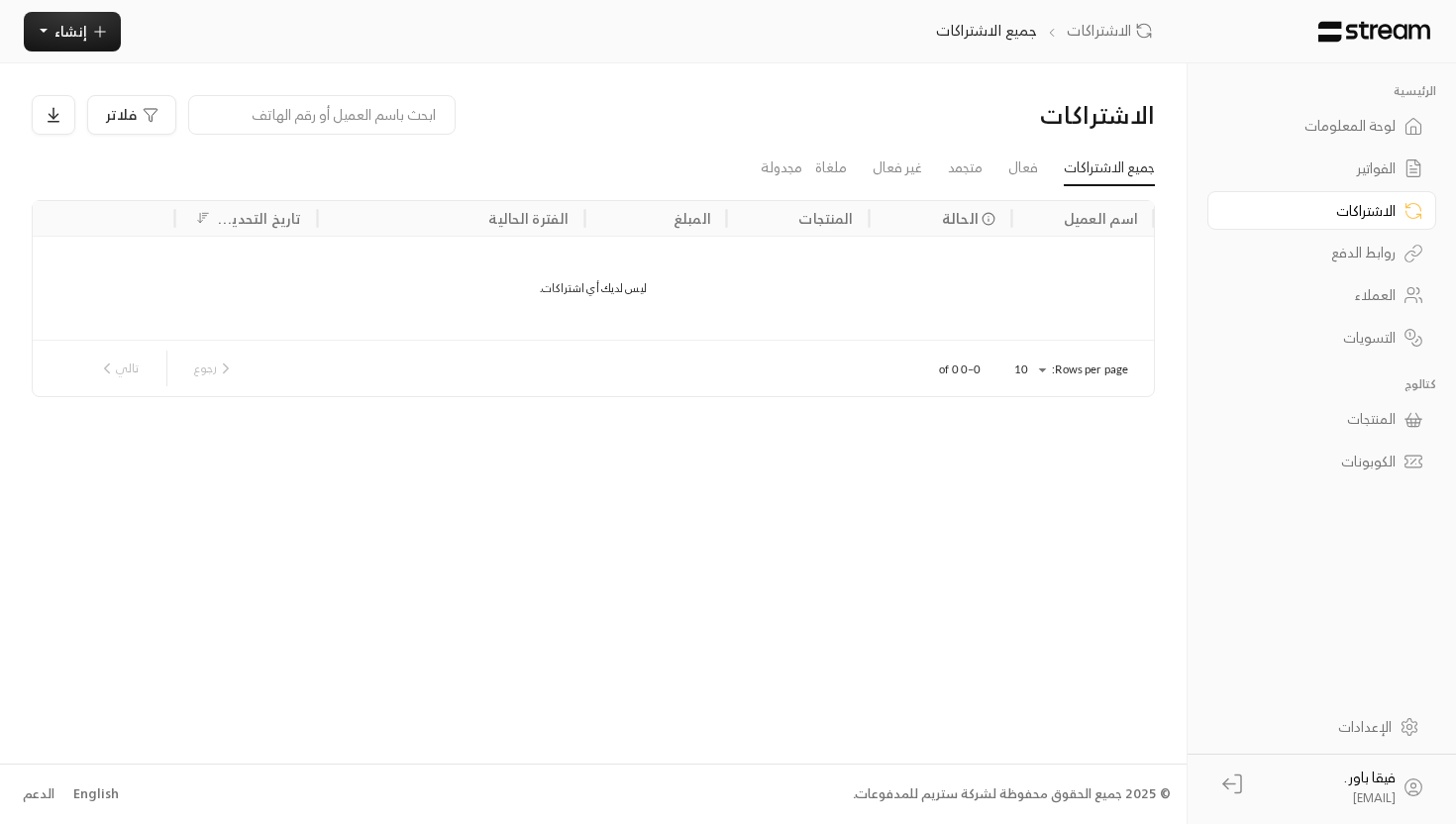 click on "المنتجات" at bounding box center (1311, 419) 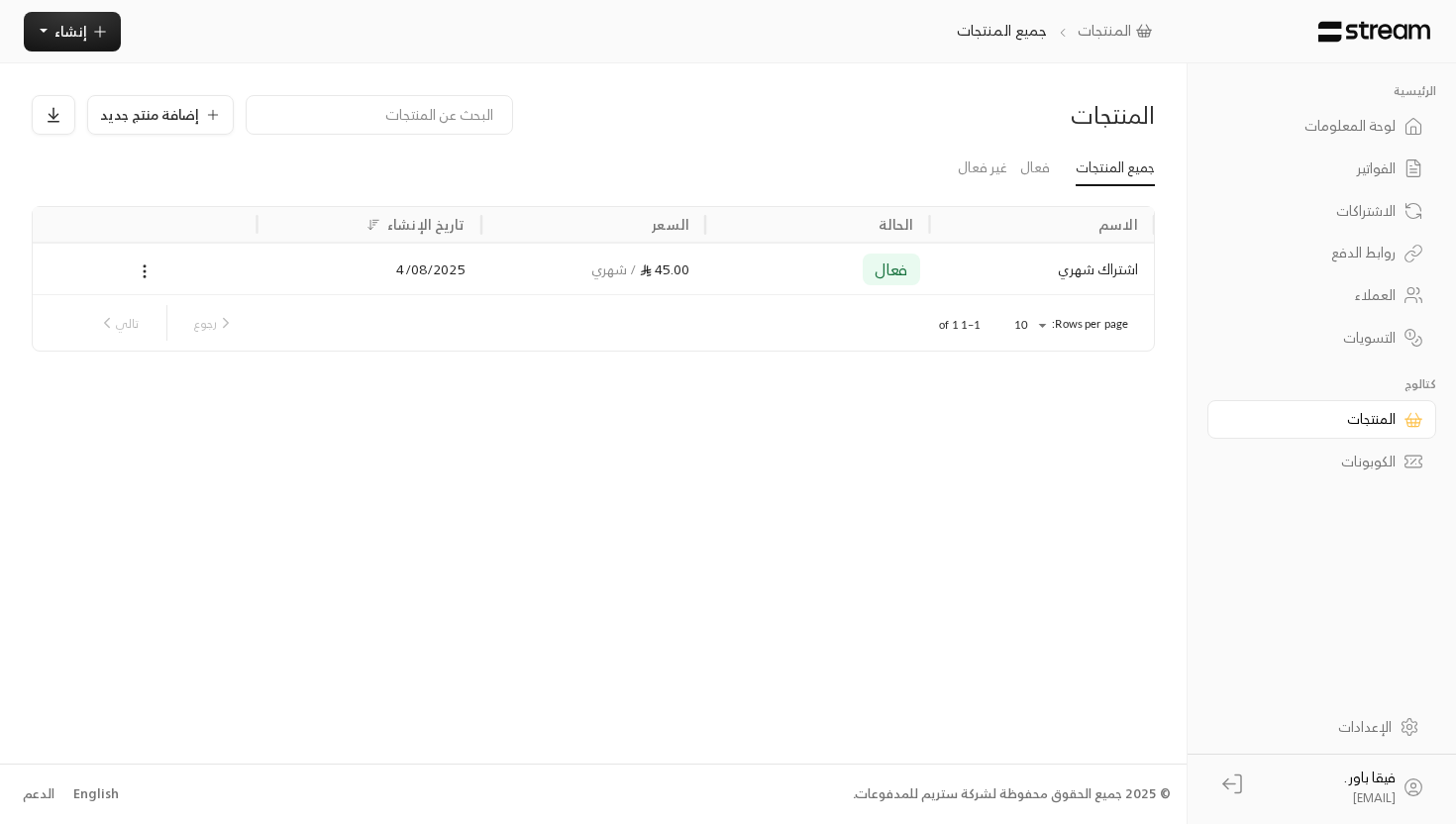 click on "اشتراك شهري" at bounding box center [1042, 268] 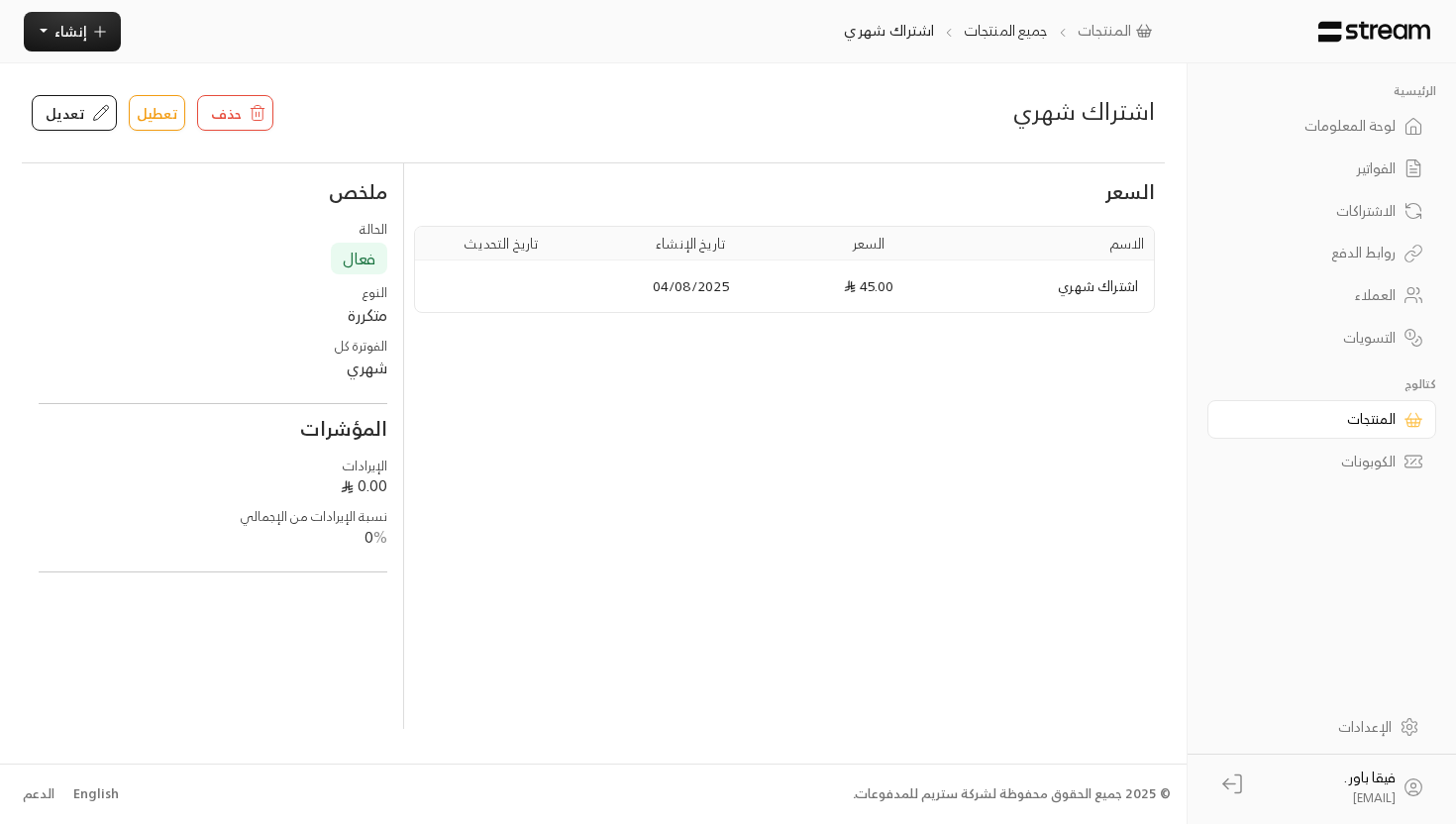 click on "السعر الاسم السعر تاريخ الإنشاء تاريخ التحديث اشتراك شهري 45.00   04/08/2025" at bounding box center [784, 446] 